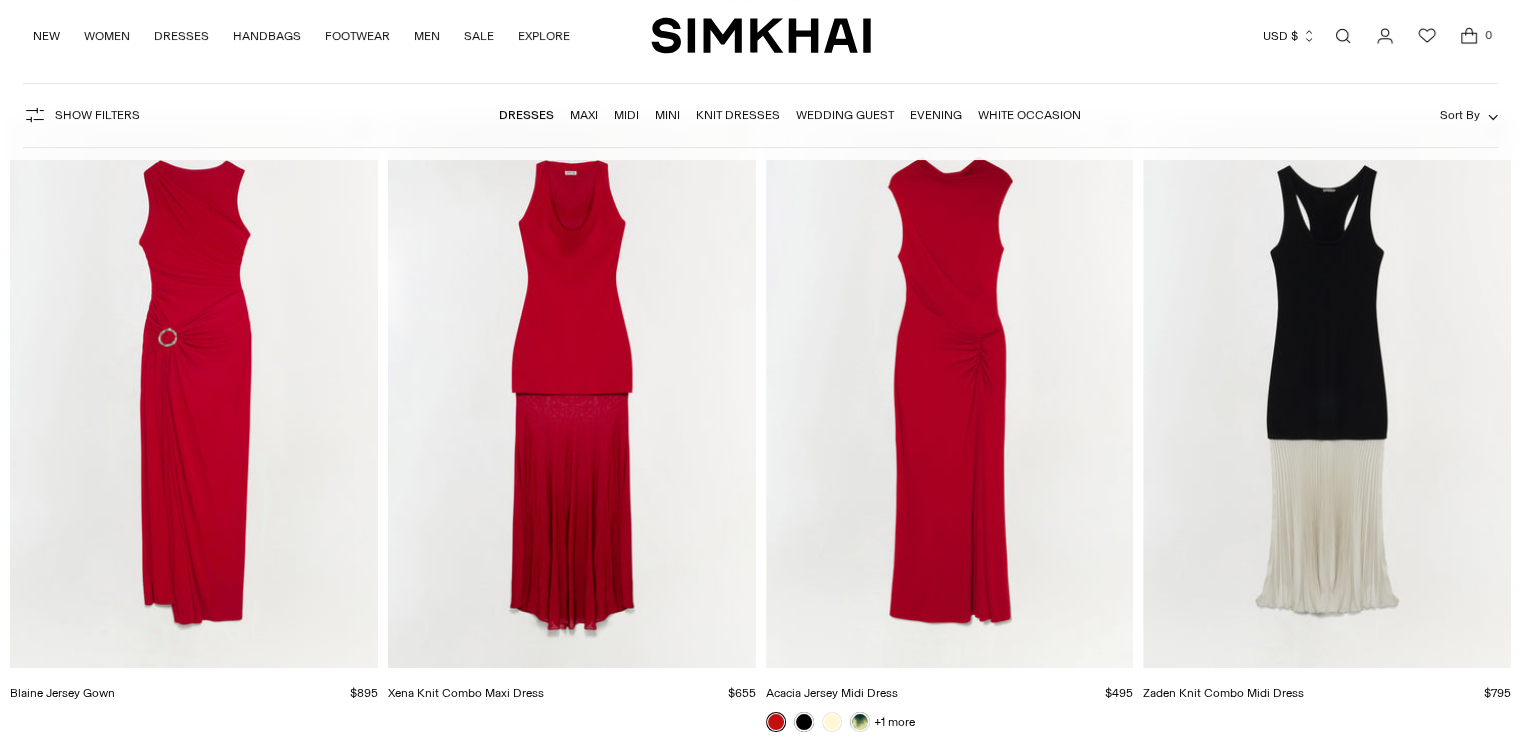 scroll, scrollTop: 300, scrollLeft: 0, axis: vertical 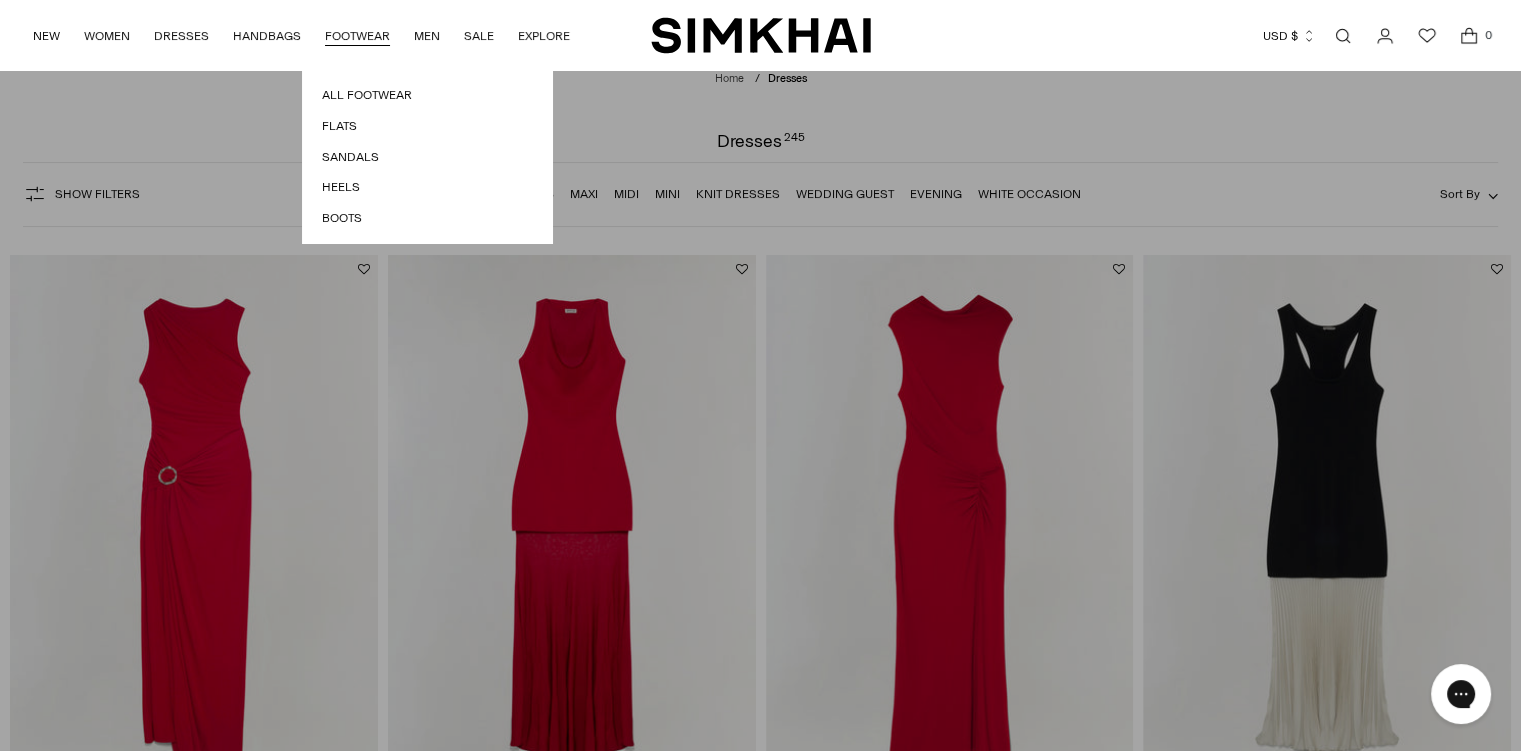 click on "FOOTWEAR" at bounding box center [357, 36] 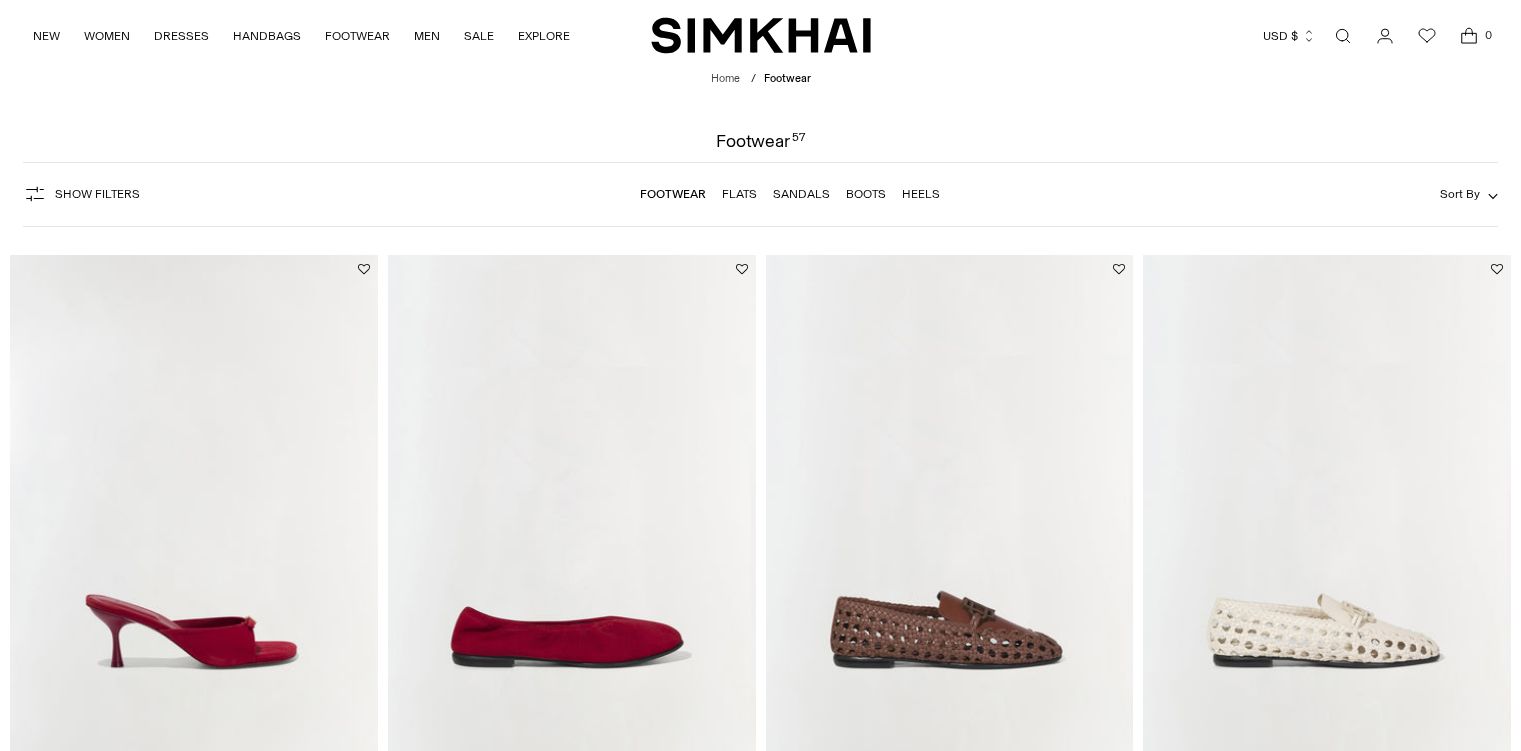 scroll, scrollTop: 0, scrollLeft: 0, axis: both 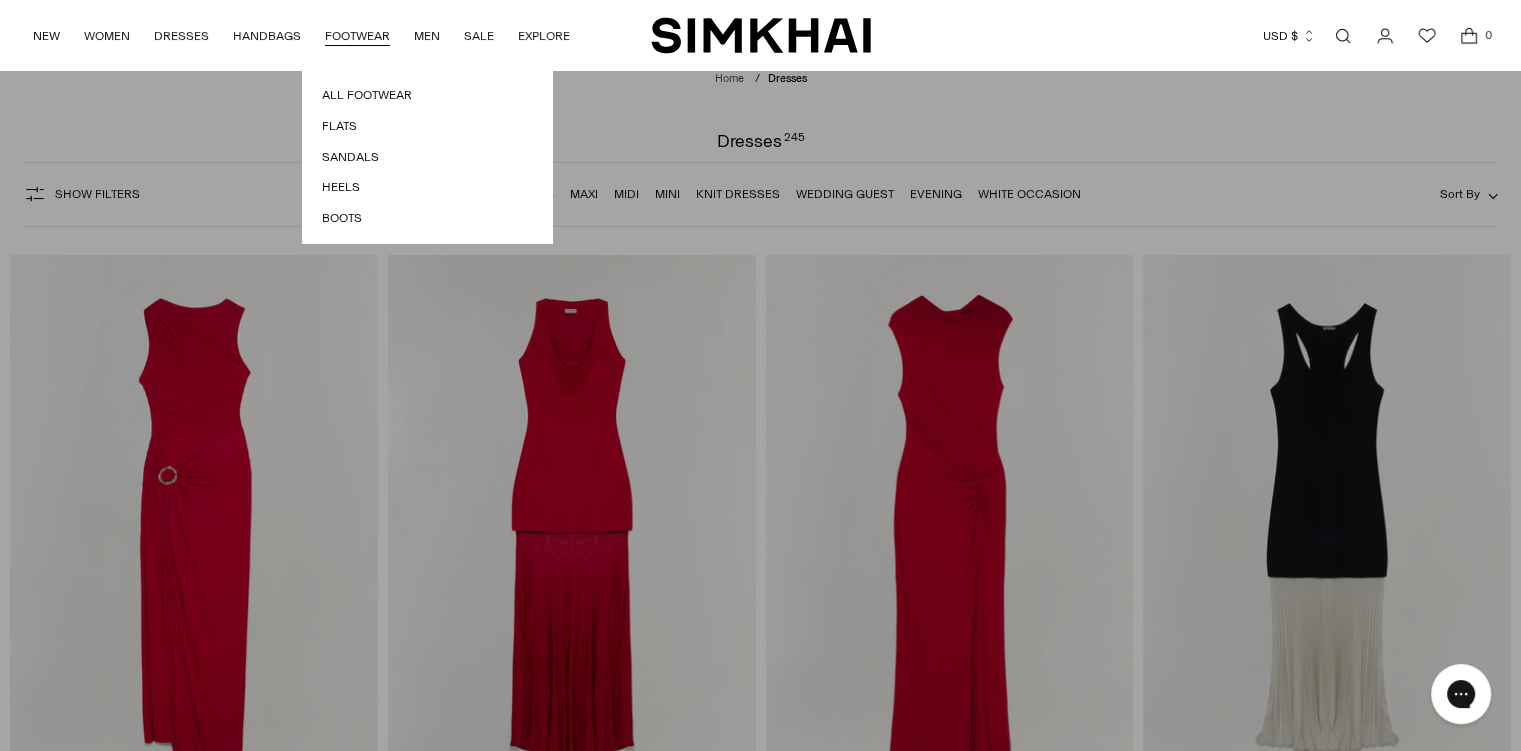 click on "All Footwear" at bounding box center (427, 95) 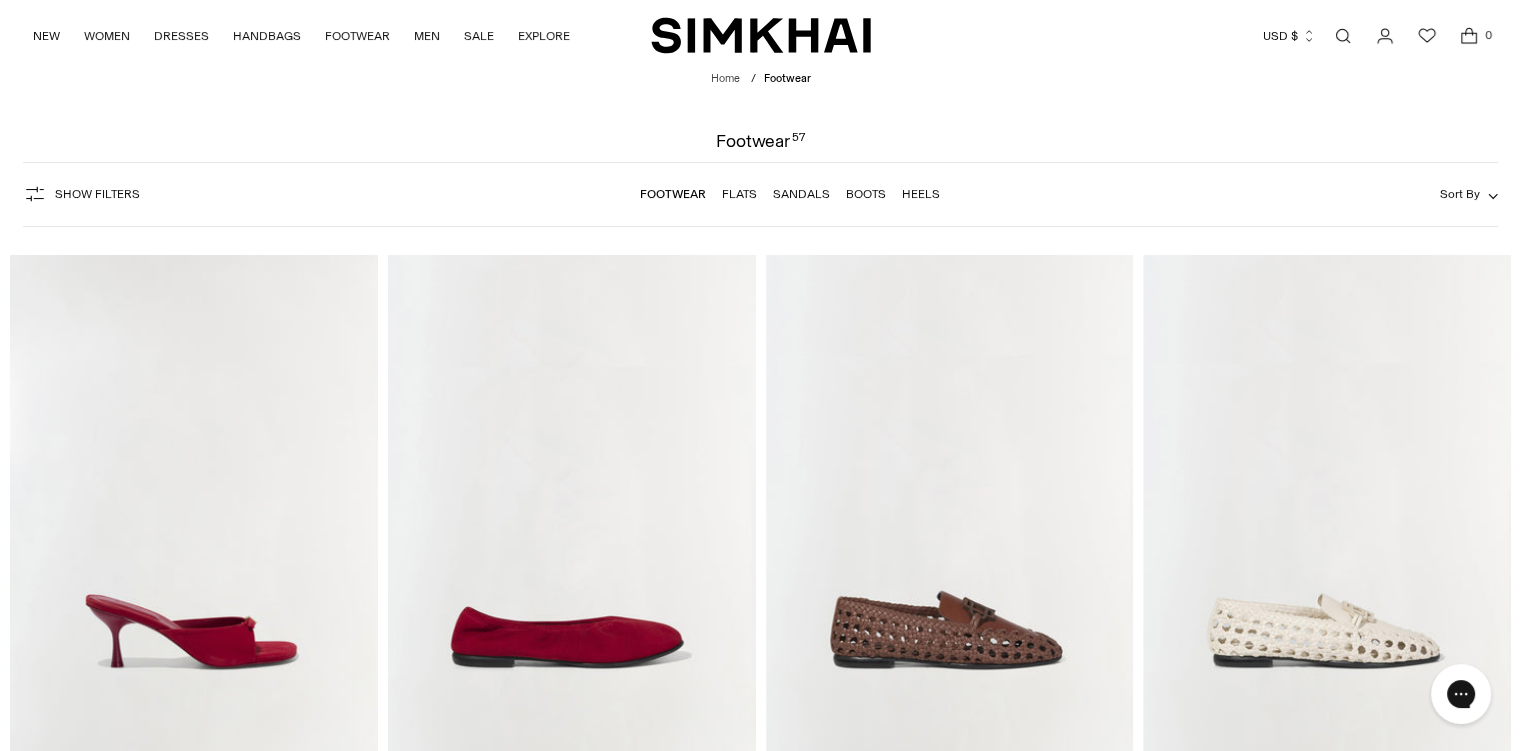 scroll, scrollTop: 0, scrollLeft: 0, axis: both 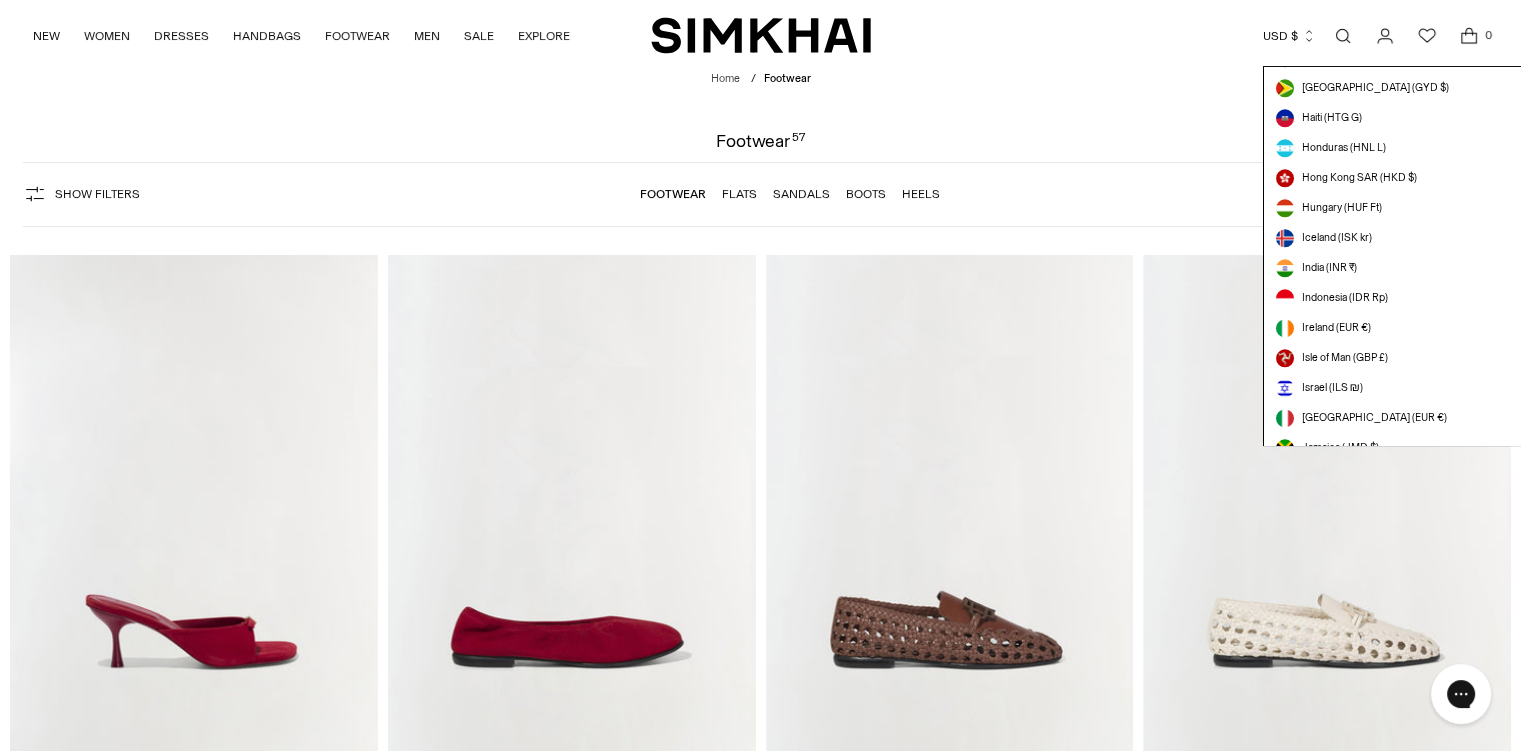 type 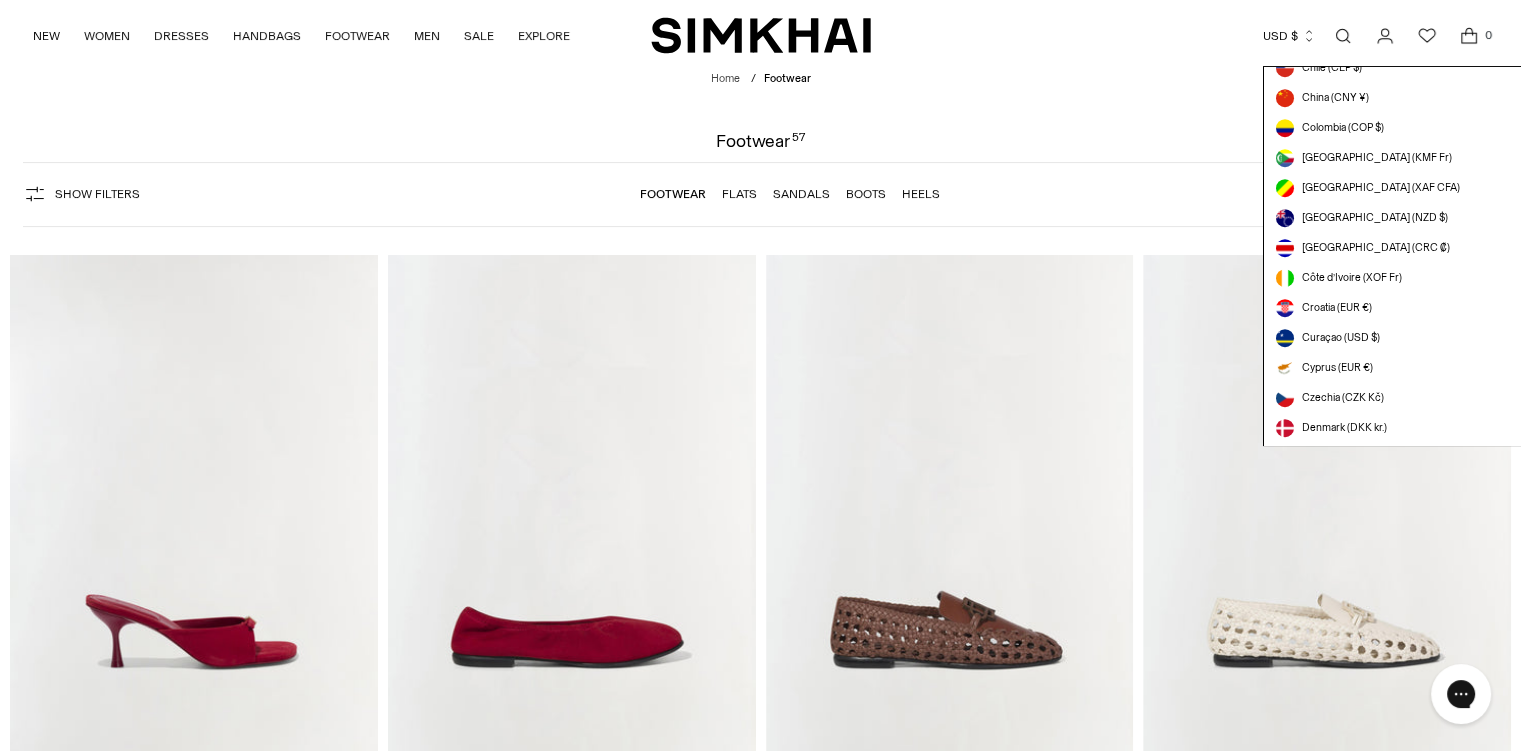scroll, scrollTop: 1200, scrollLeft: 0, axis: vertical 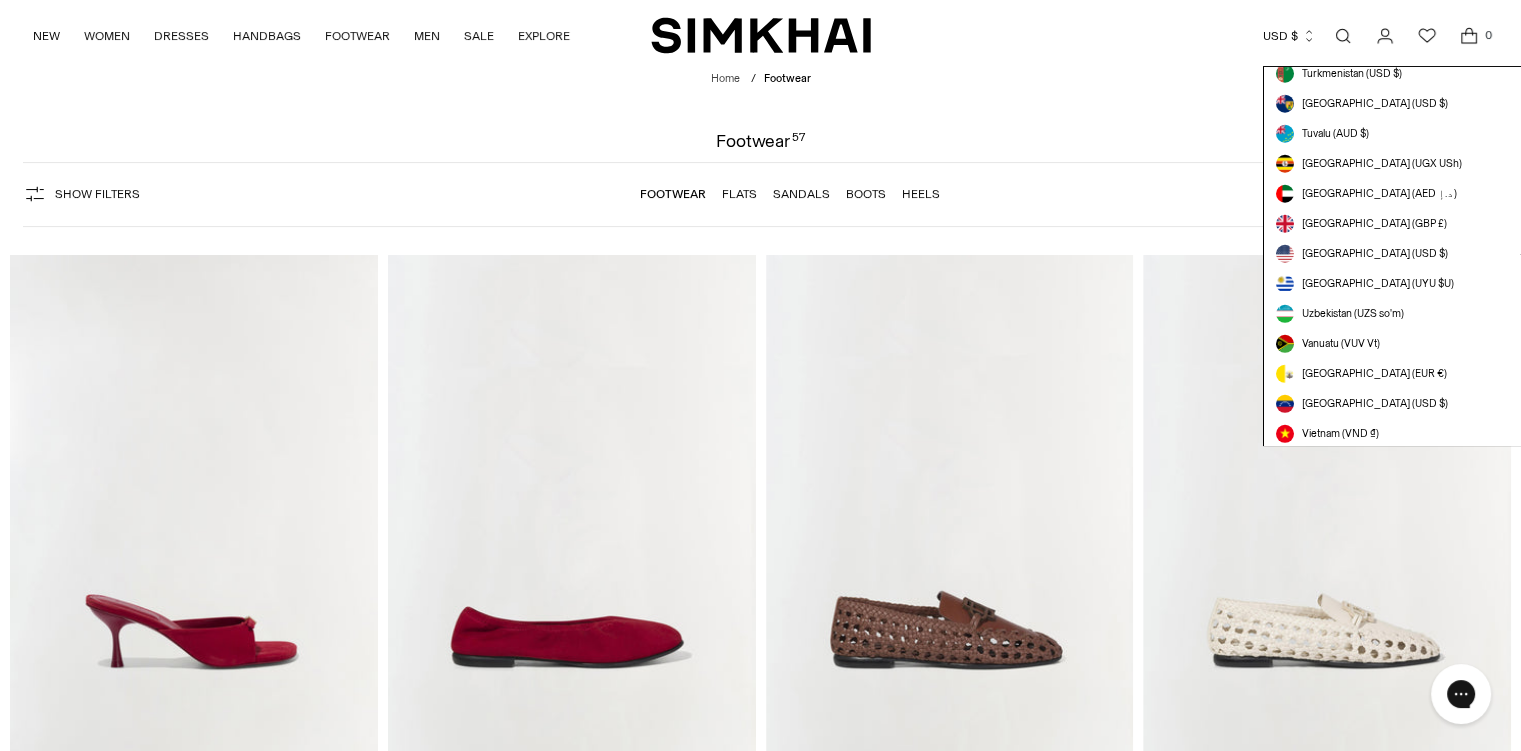 click on "[GEOGRAPHIC_DATA] (EUR
€)" at bounding box center (1374, 374) 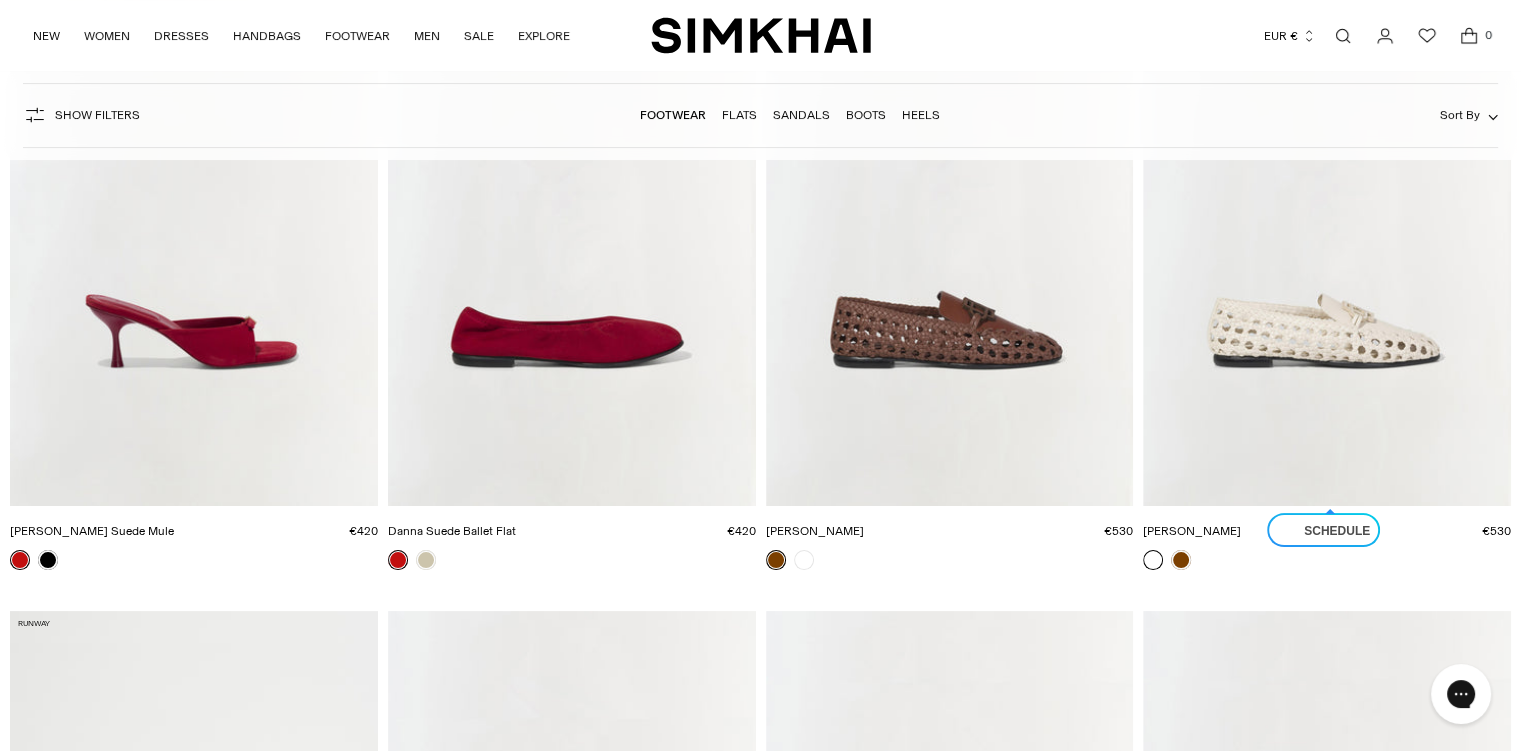 scroll, scrollTop: 0, scrollLeft: 0, axis: both 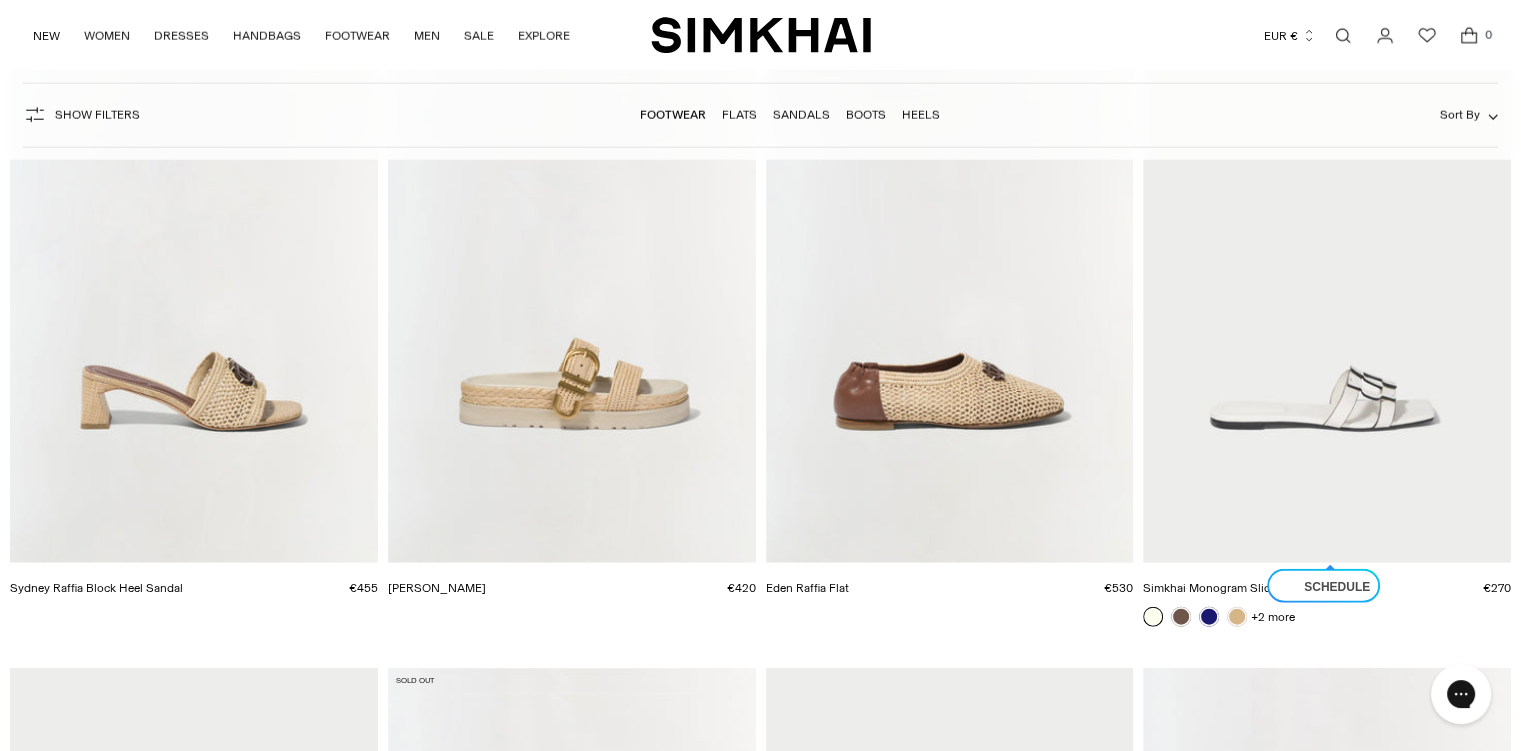 click at bounding box center [1327, 287] 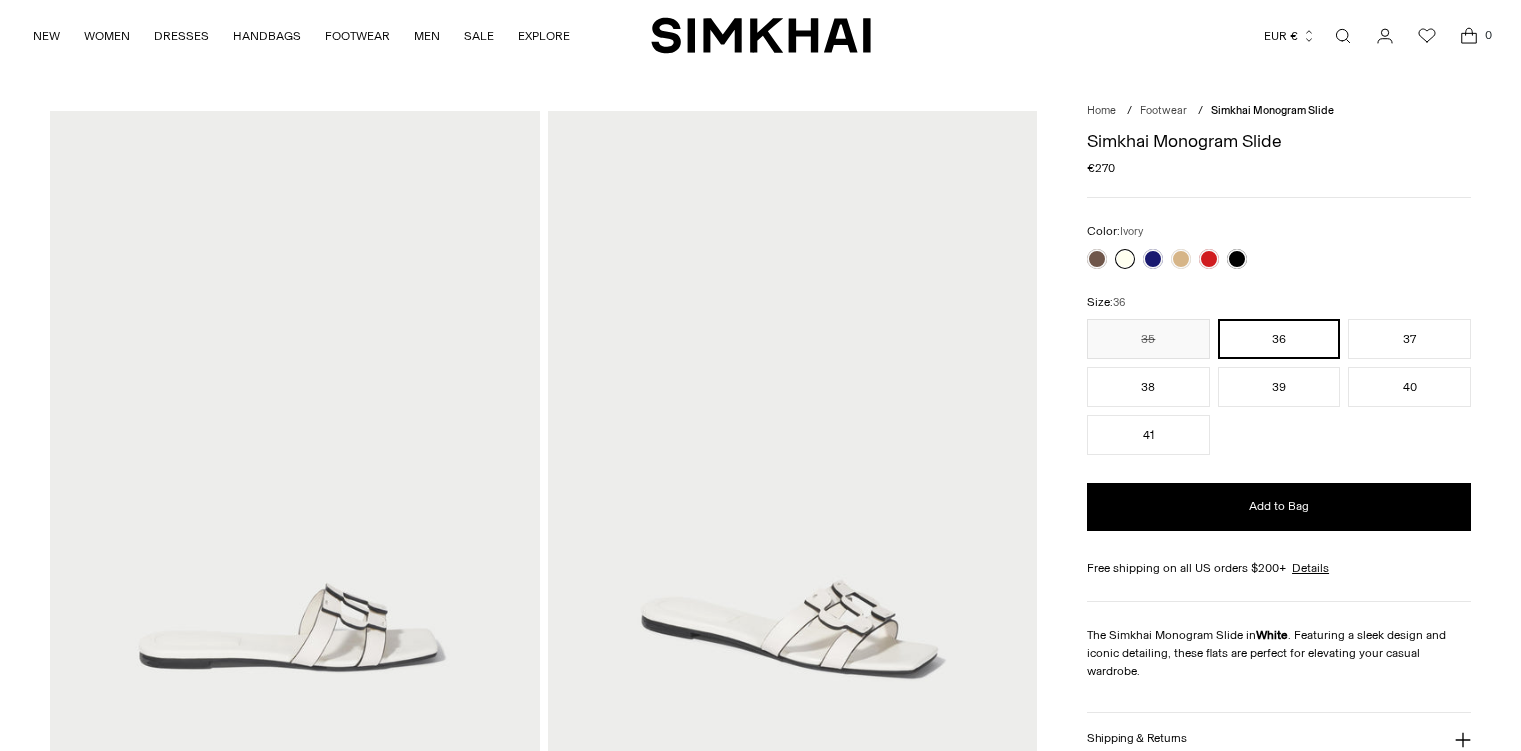 scroll, scrollTop: 0, scrollLeft: 0, axis: both 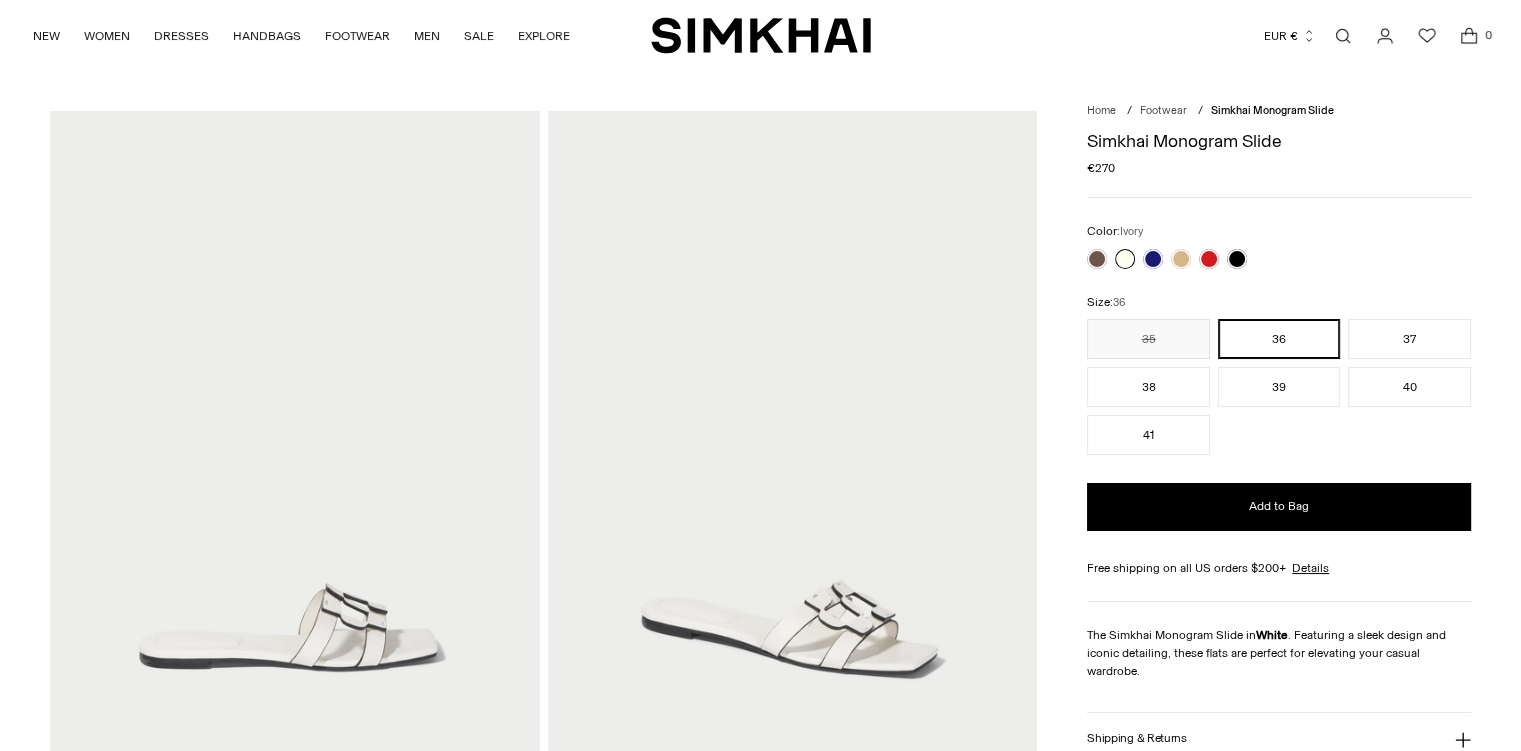click at bounding box center (1097, 259) 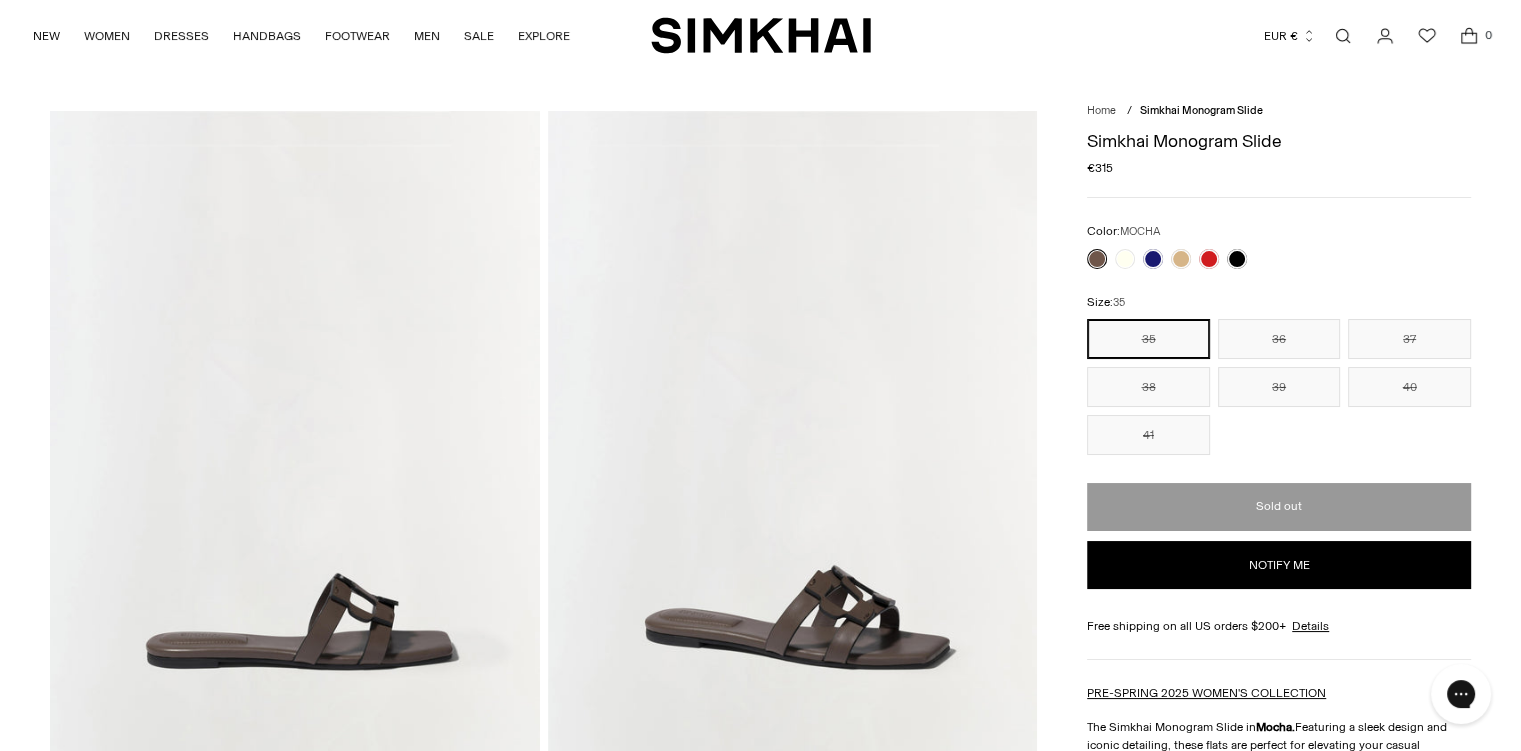 scroll, scrollTop: 0, scrollLeft: 0, axis: both 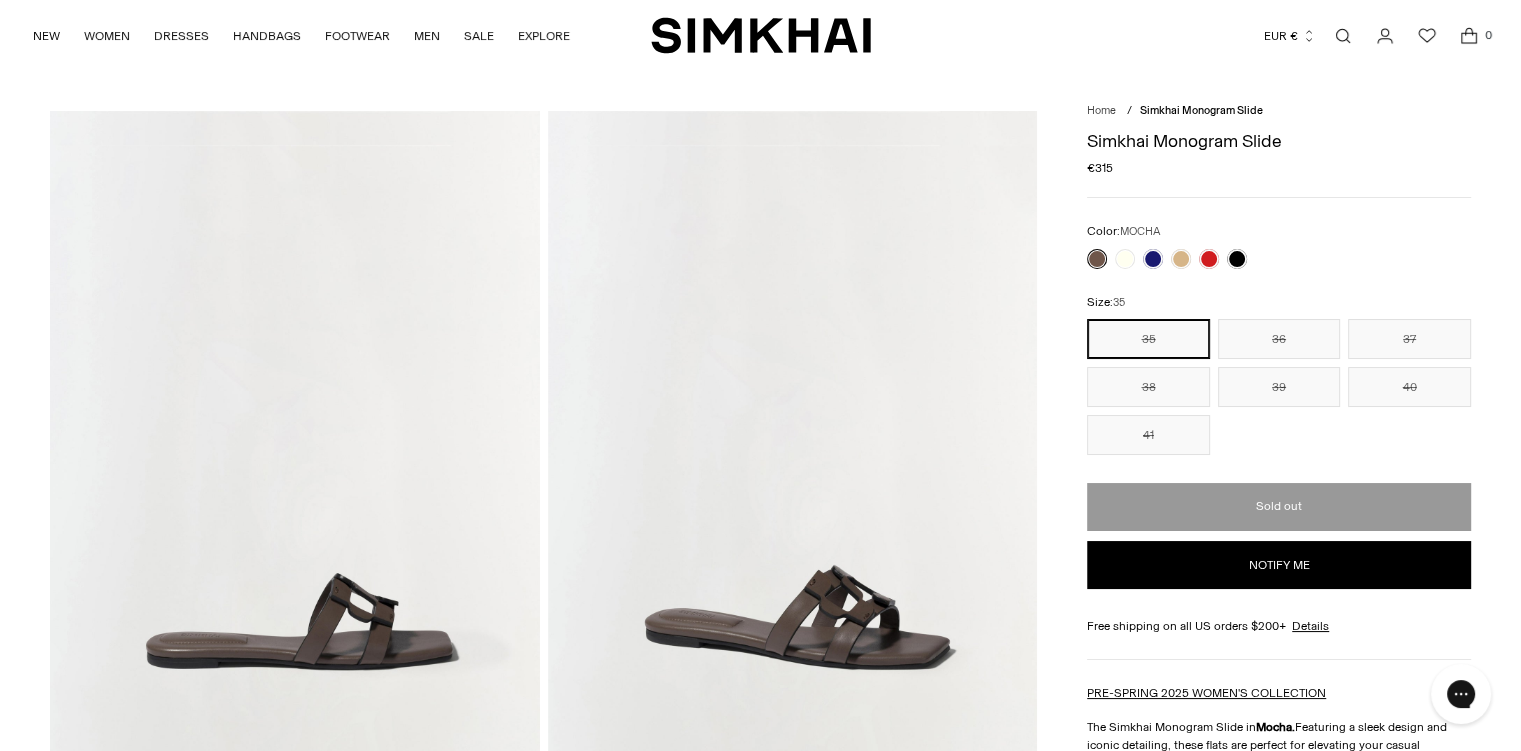 click at bounding box center [1181, 259] 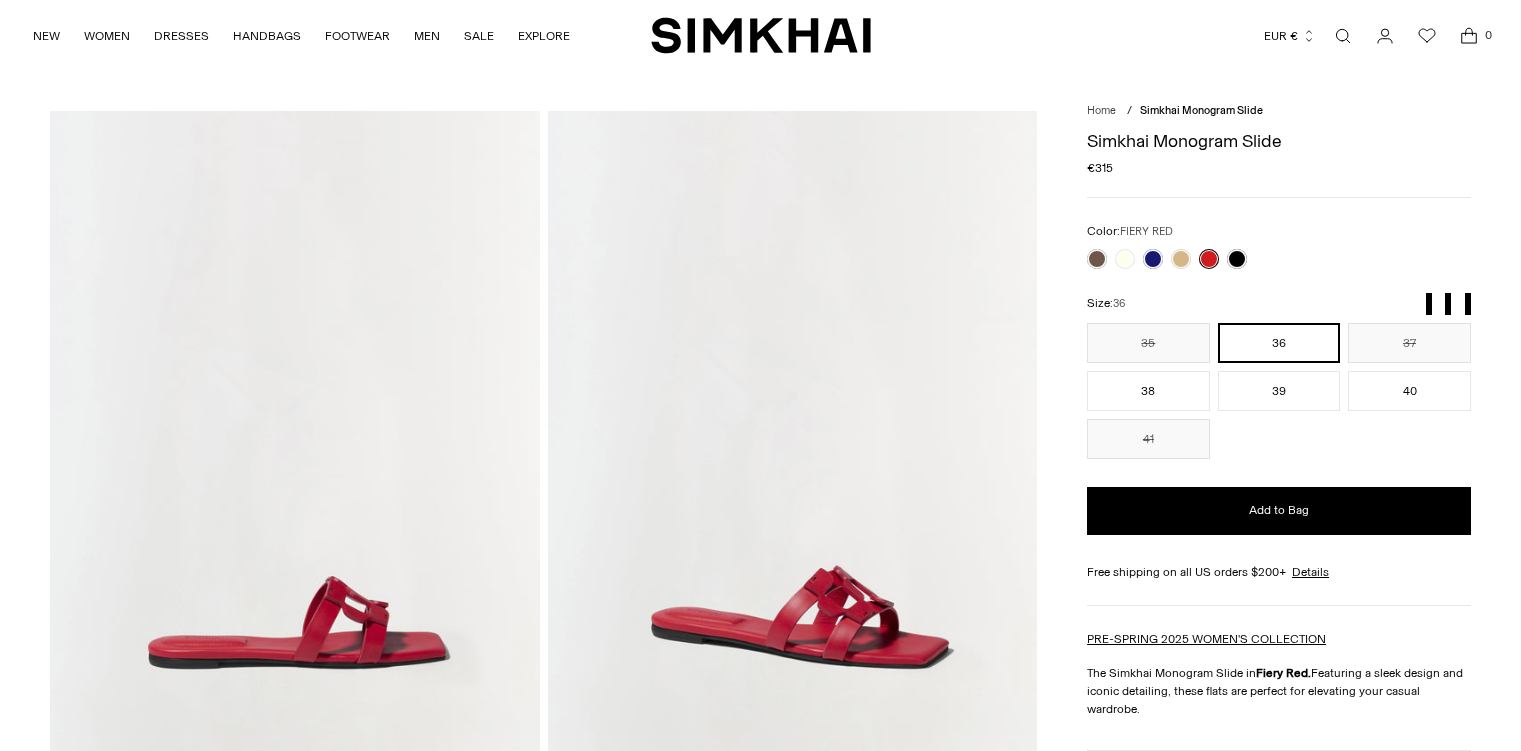 click 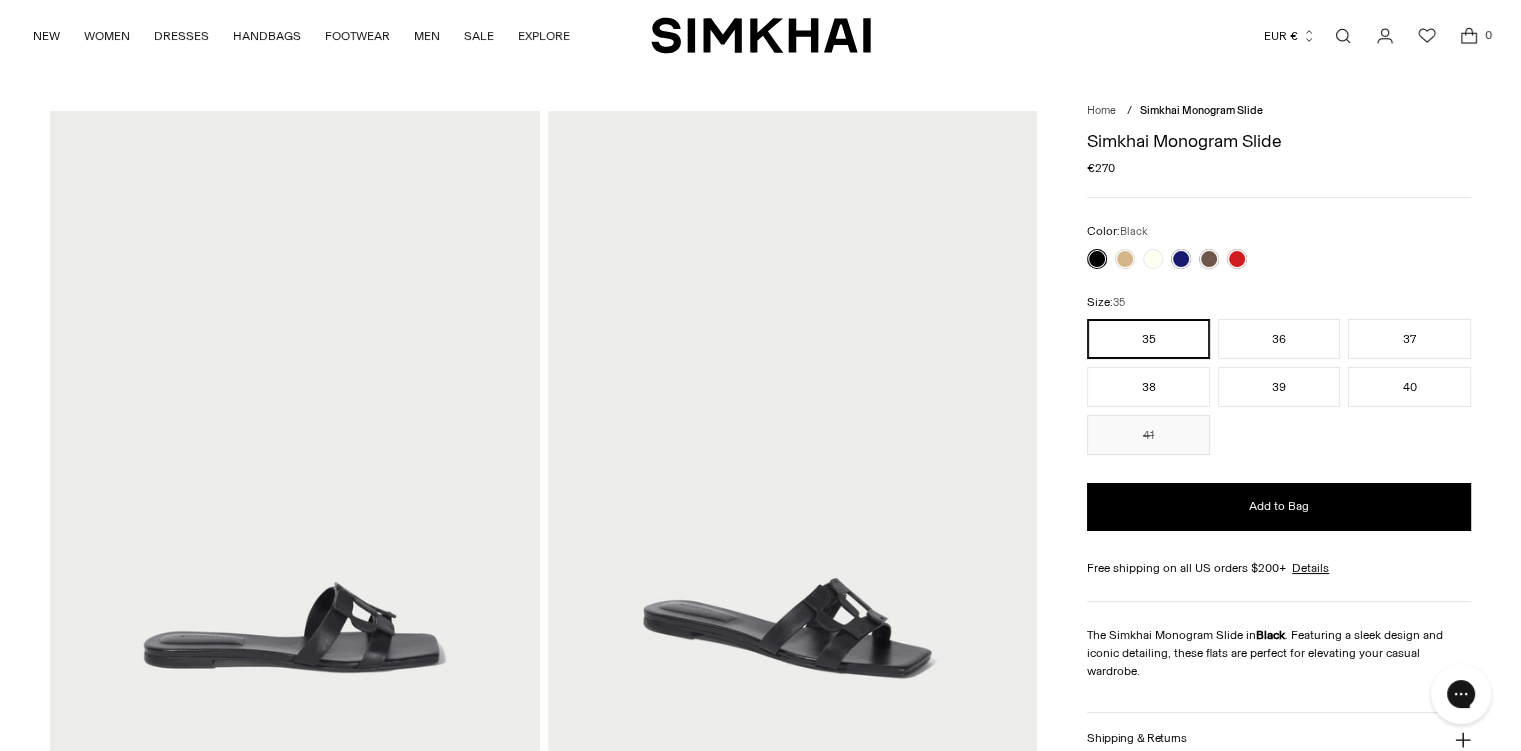 scroll, scrollTop: 0, scrollLeft: 0, axis: both 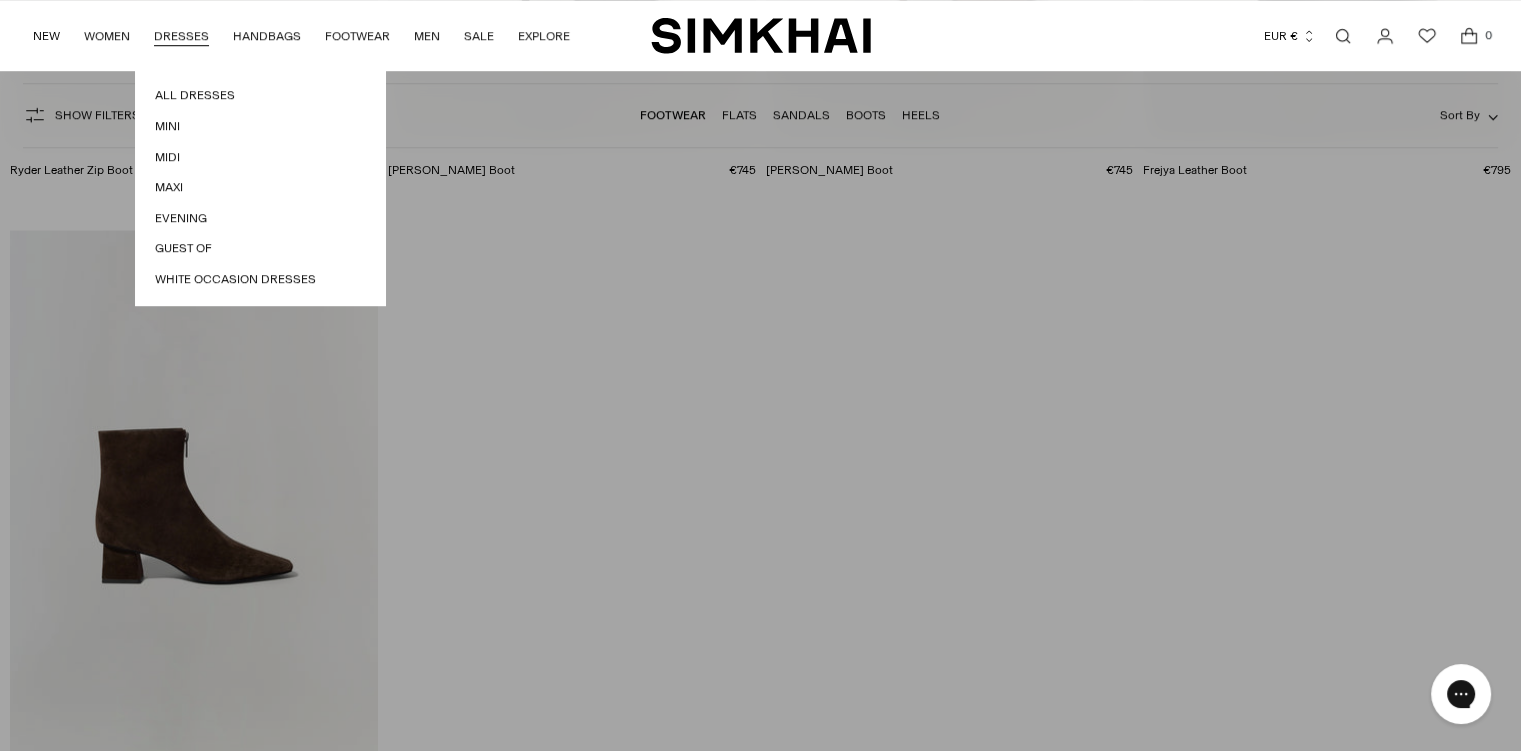 click on "All Dresses" at bounding box center (260, 95) 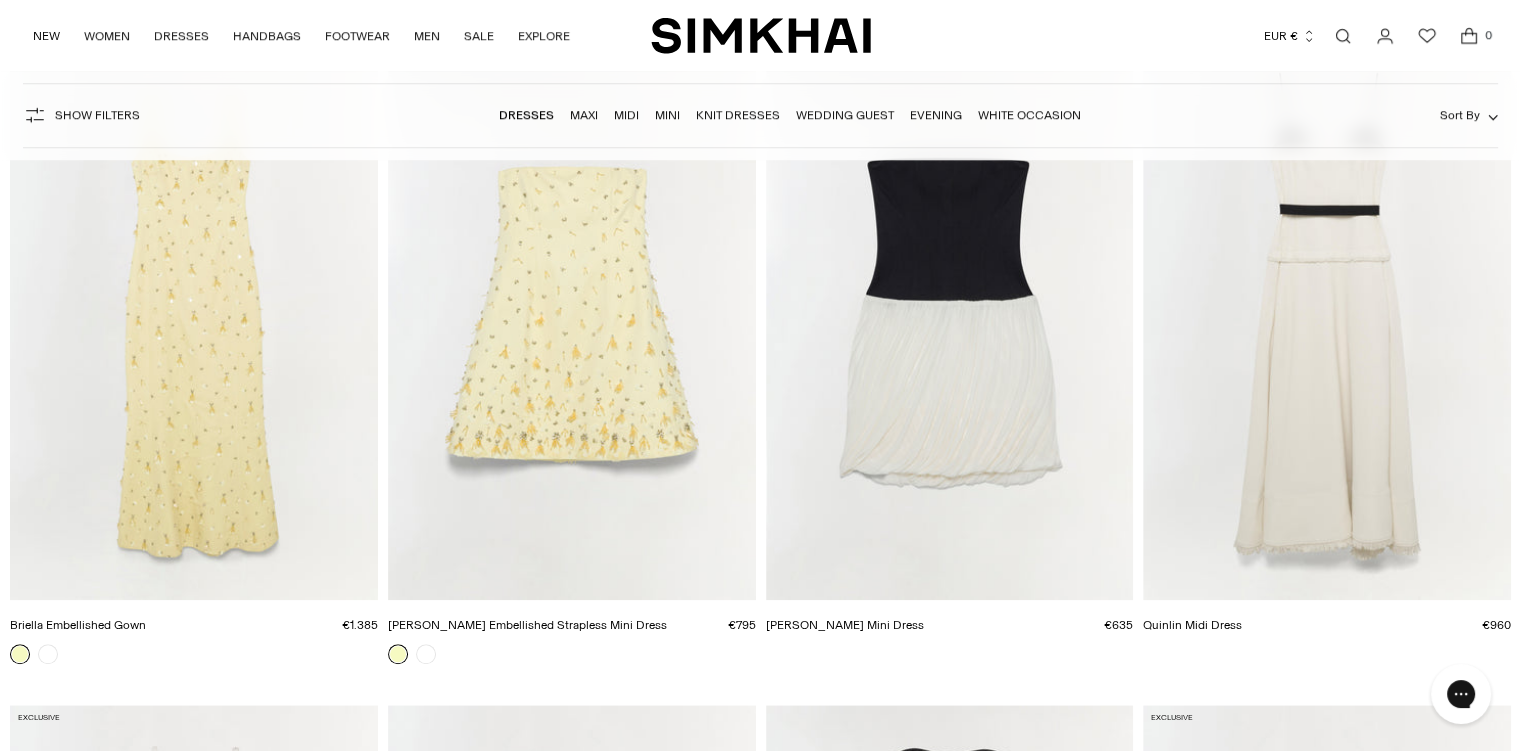 scroll, scrollTop: 0, scrollLeft: 0, axis: both 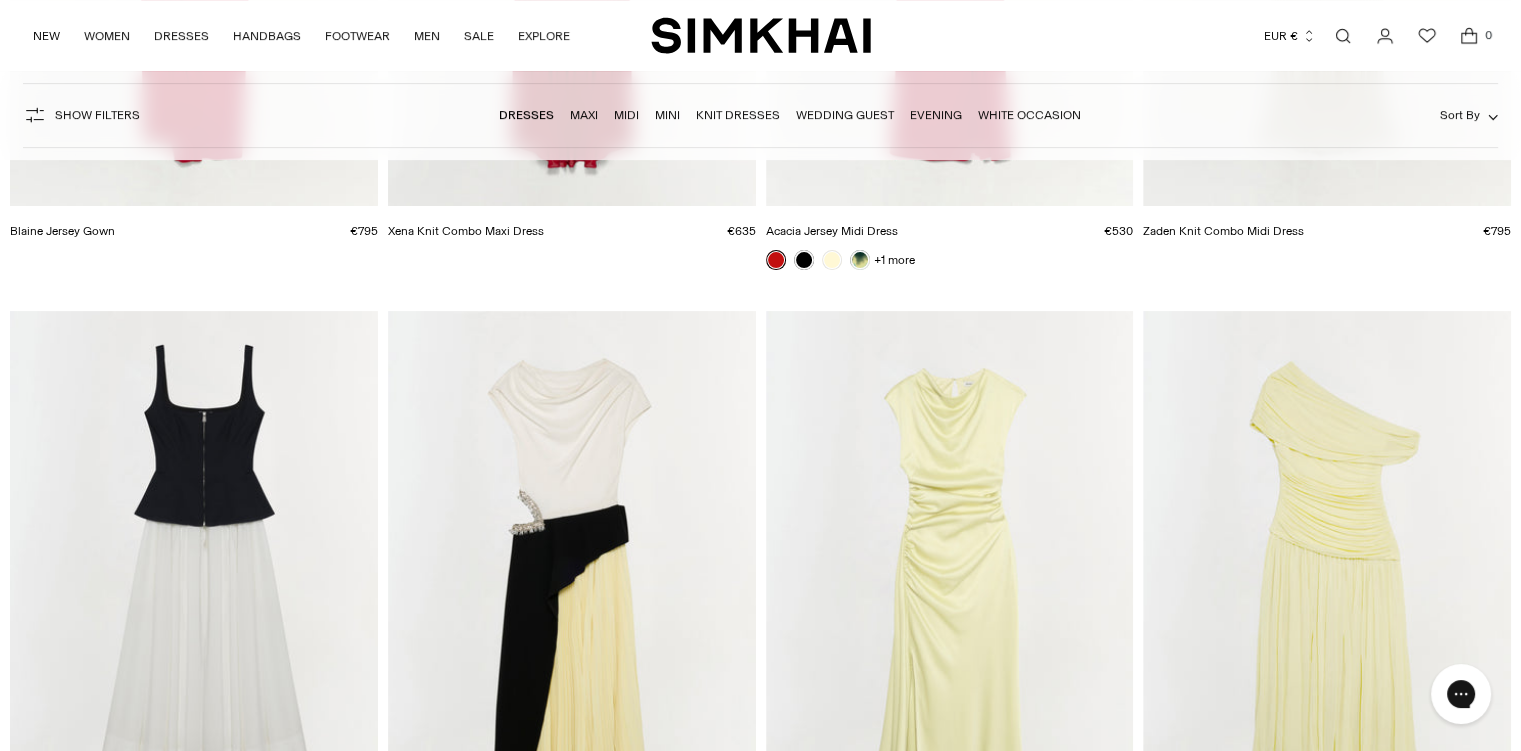 click 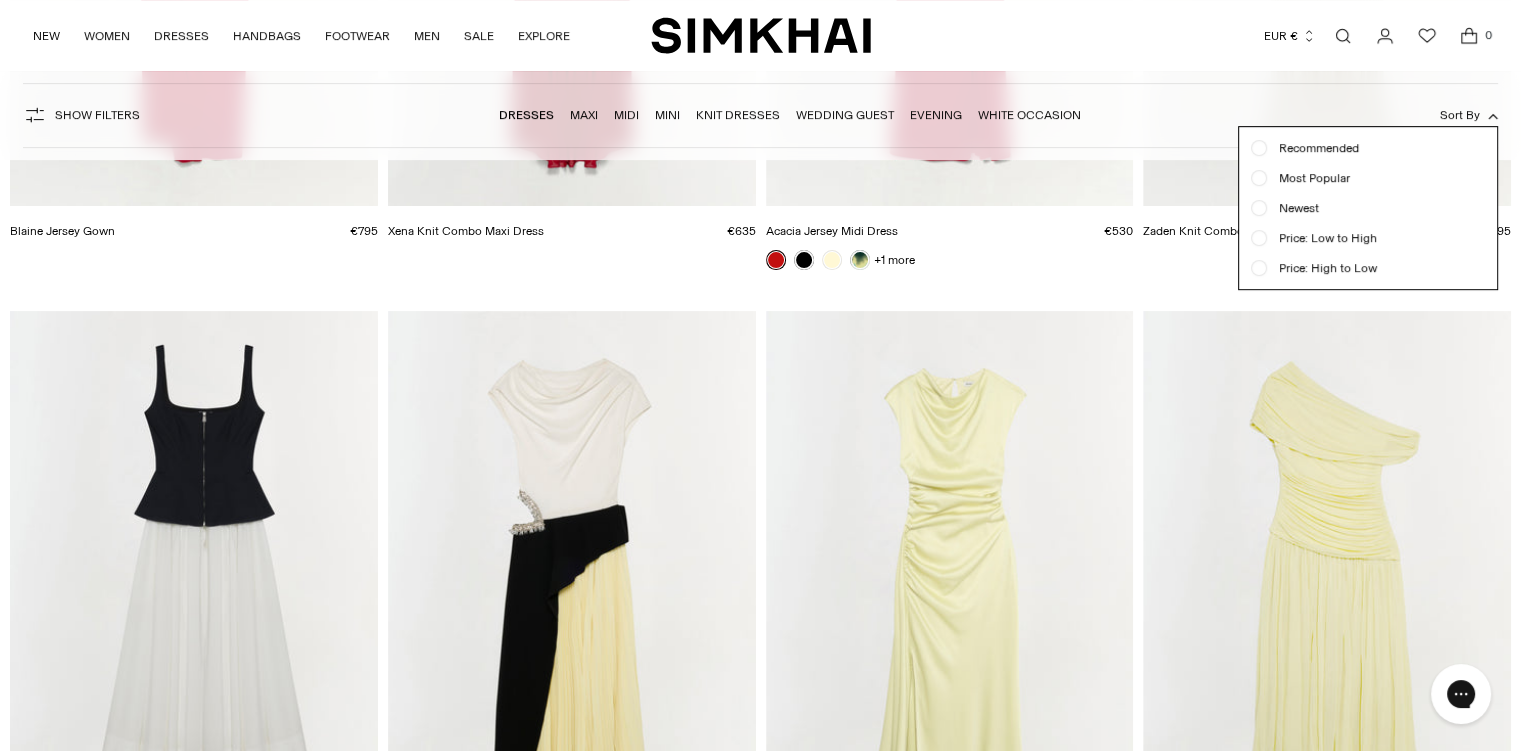 click on "Price: Low to High" at bounding box center (1322, 238) 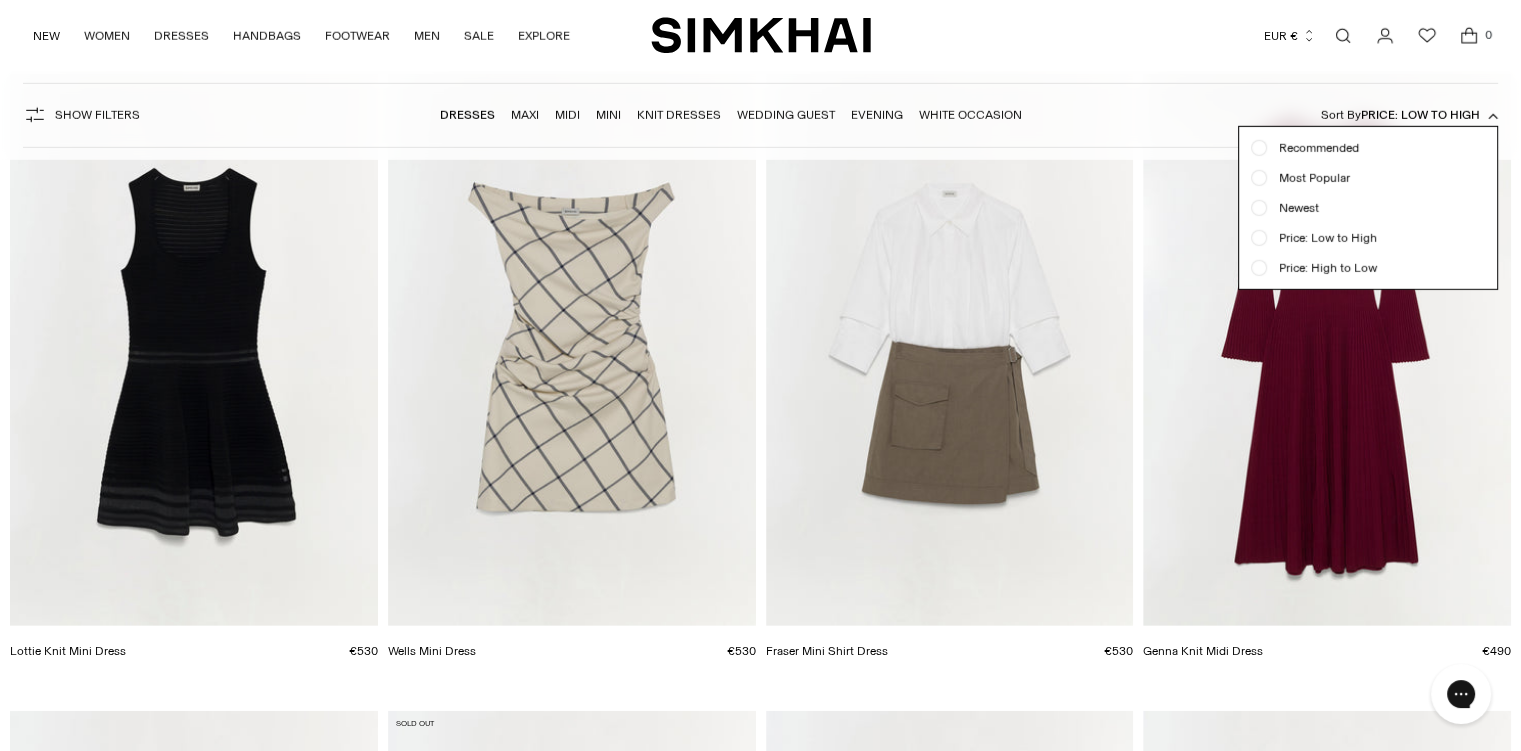 scroll, scrollTop: 13300, scrollLeft: 0, axis: vertical 